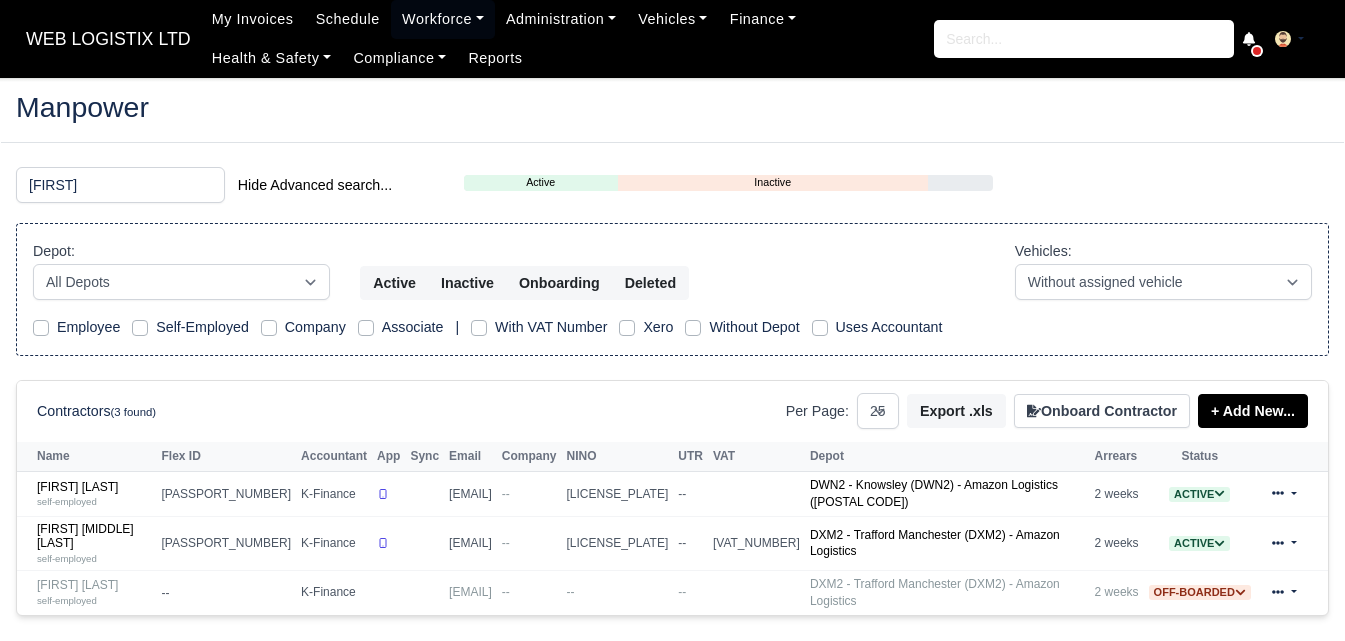 scroll, scrollTop: 0, scrollLeft: 0, axis: both 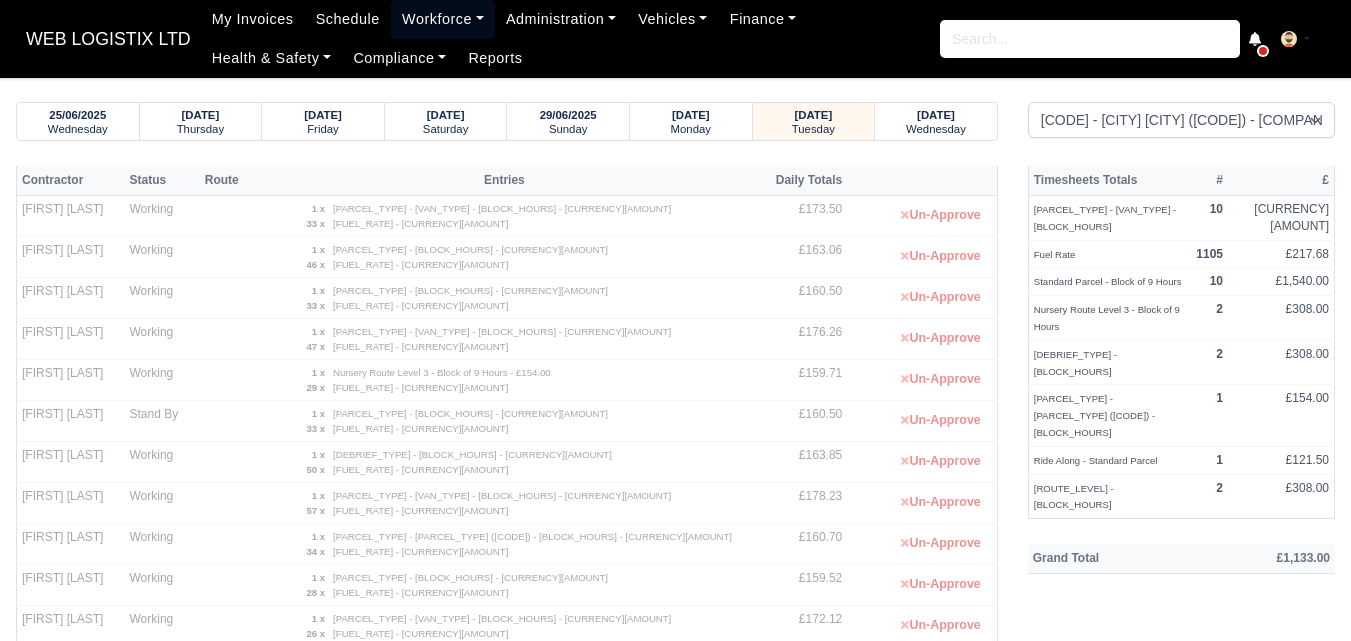 drag, startPoint x: 417, startPoint y: 17, endPoint x: 434, endPoint y: 93, distance: 77.87811 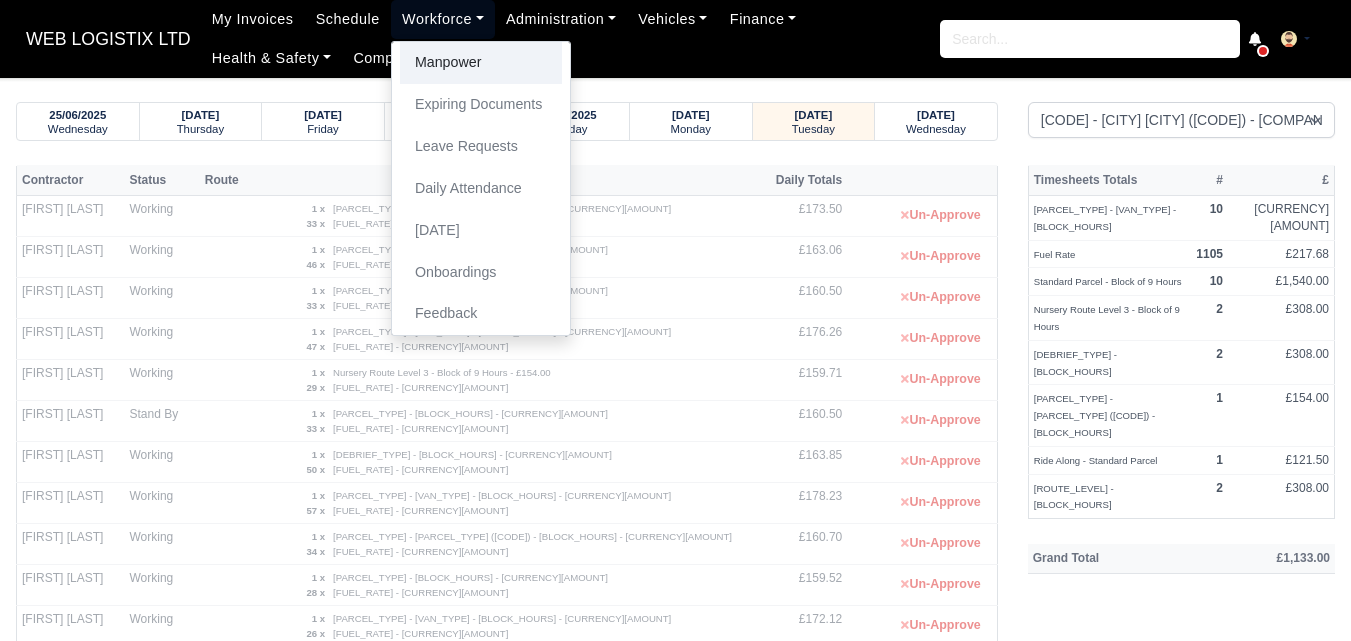 click on "Manpower" at bounding box center (465, 63) 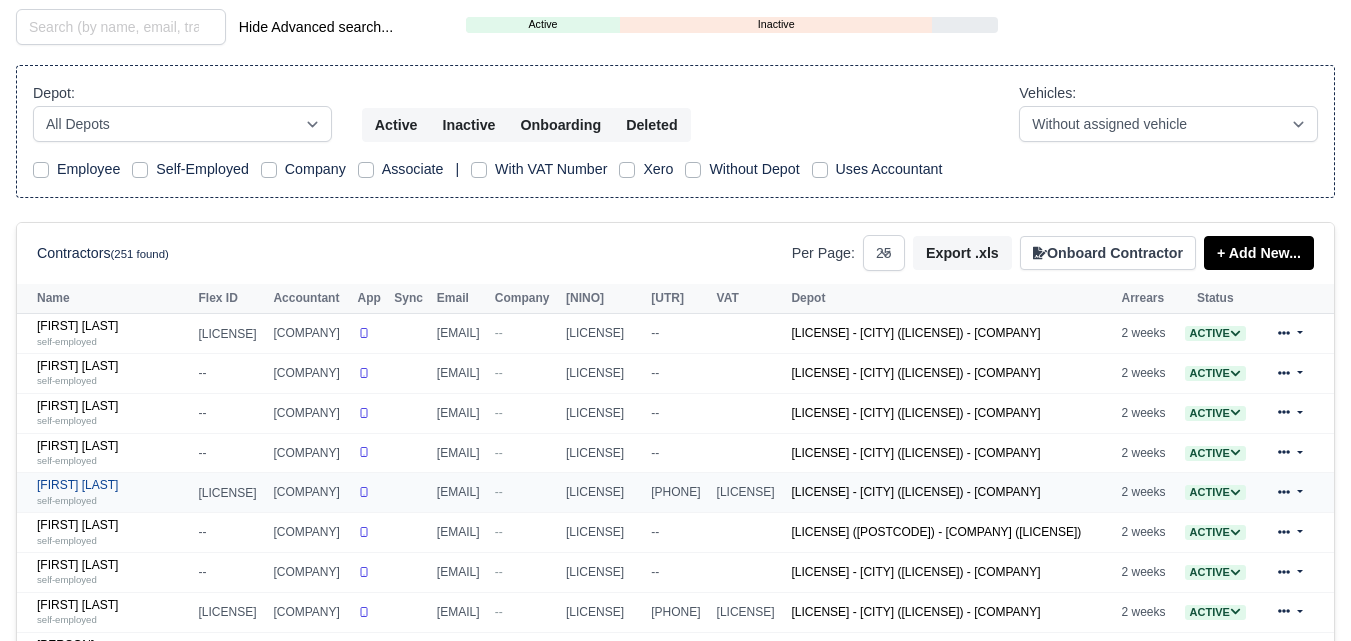 scroll, scrollTop: 167, scrollLeft: 0, axis: vertical 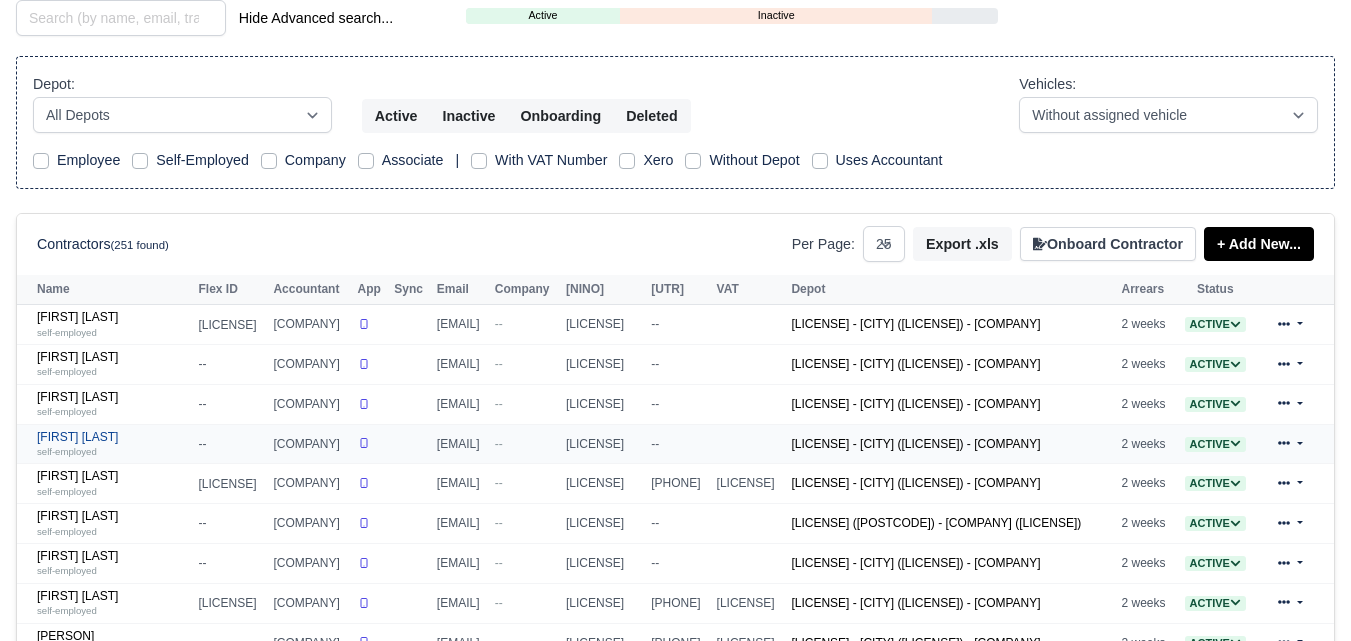 click on "Anas Khan
self-employed" at bounding box center (84, 444) 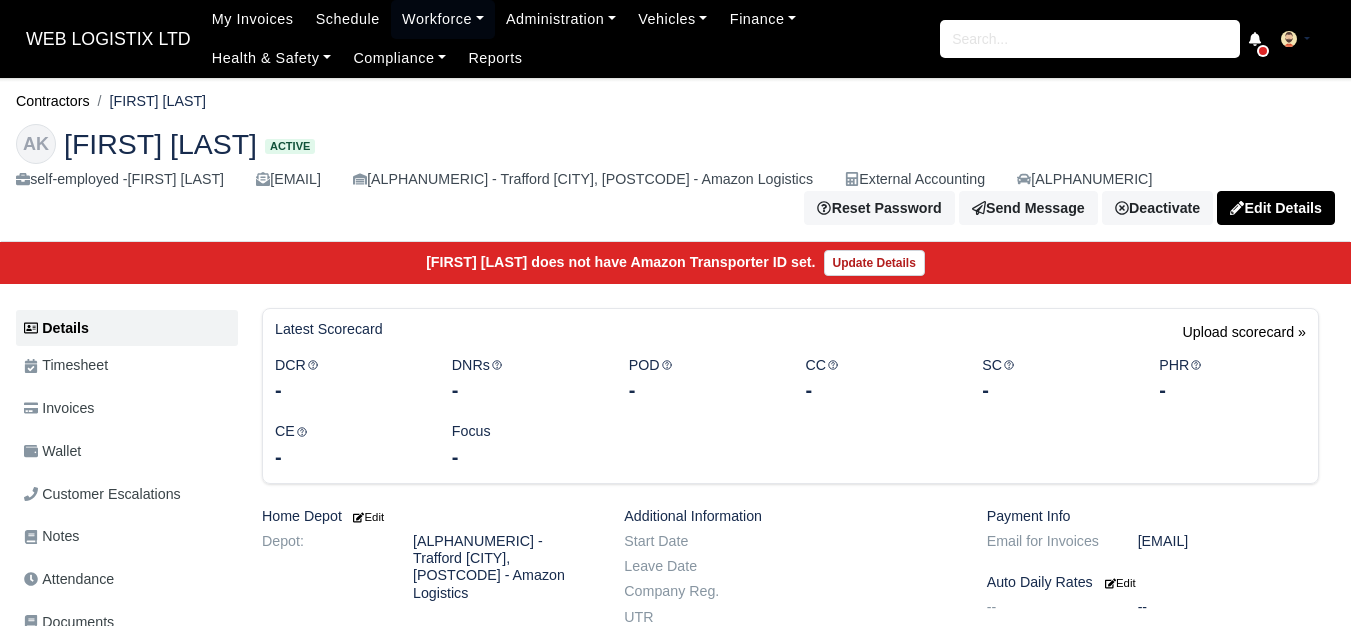 scroll, scrollTop: 0, scrollLeft: 0, axis: both 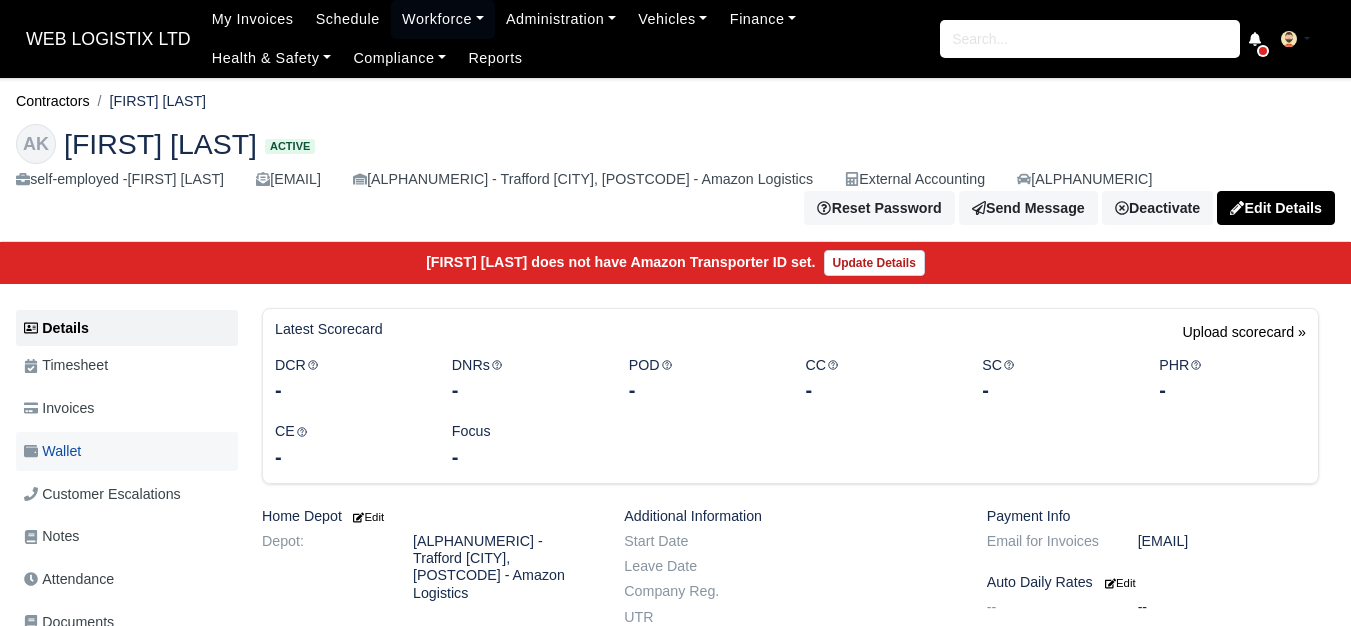 click on "Wallet" at bounding box center (127, 451) 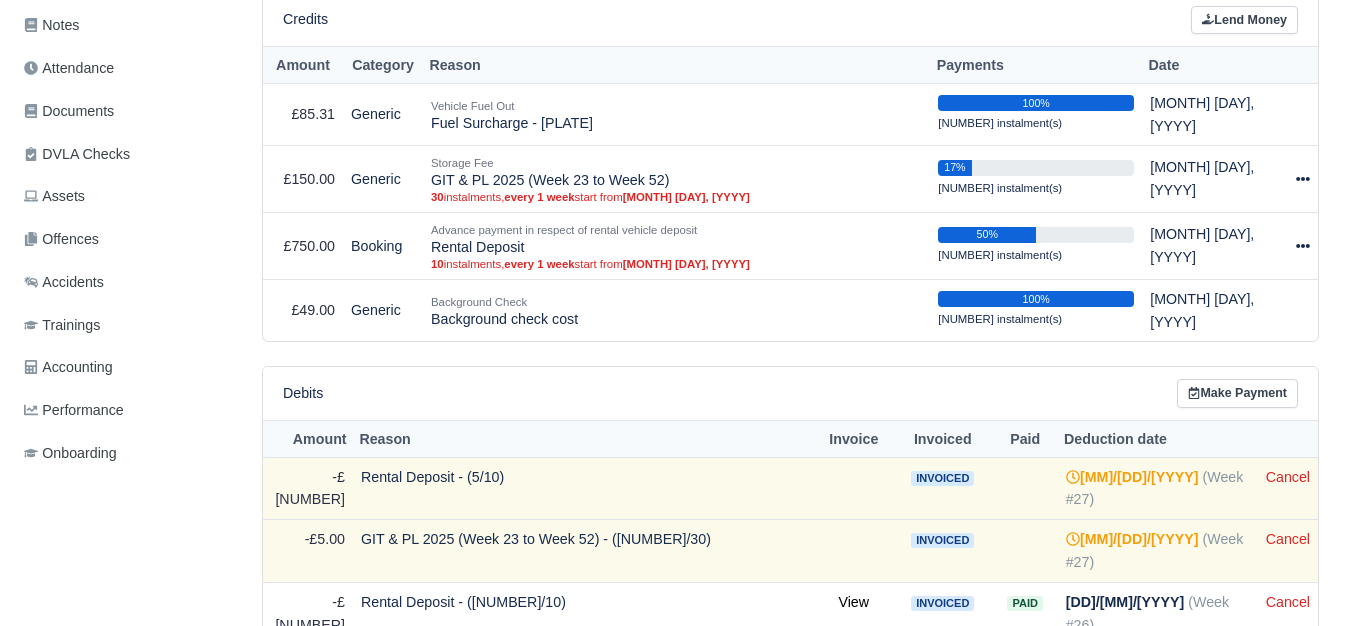 scroll, scrollTop: 0, scrollLeft: 0, axis: both 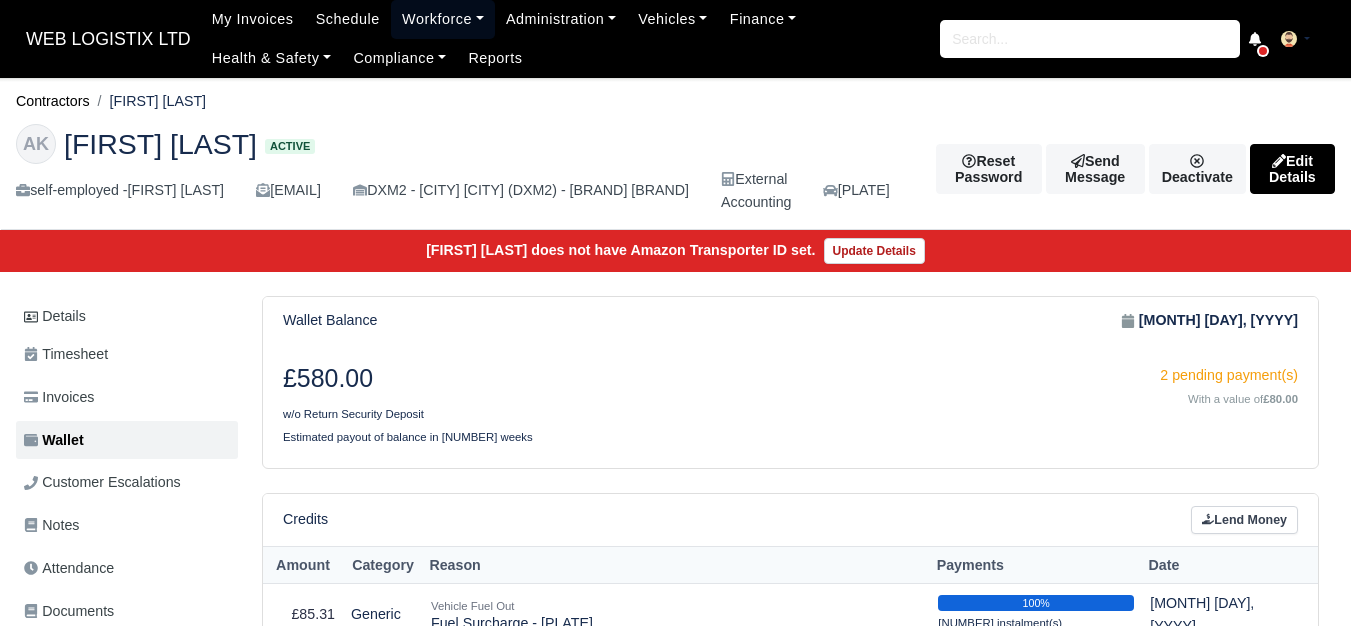 click on "Workforce" at bounding box center (443, 19) 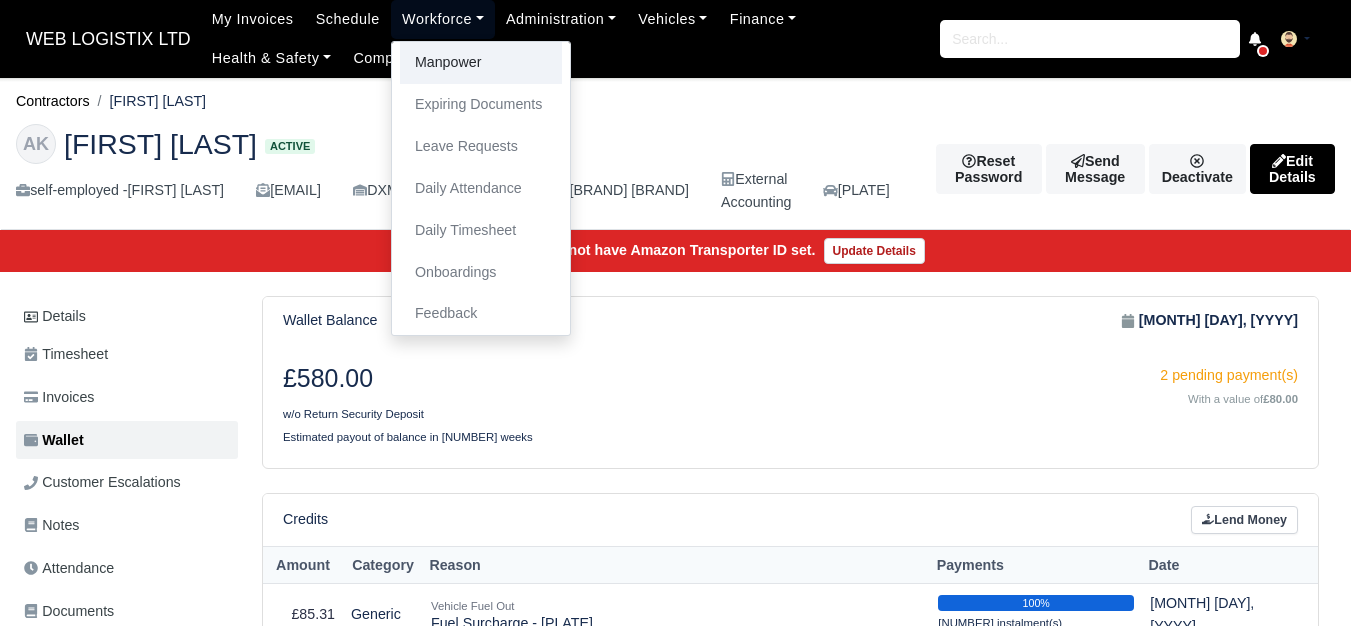 click on "Manpower" at bounding box center [481, 63] 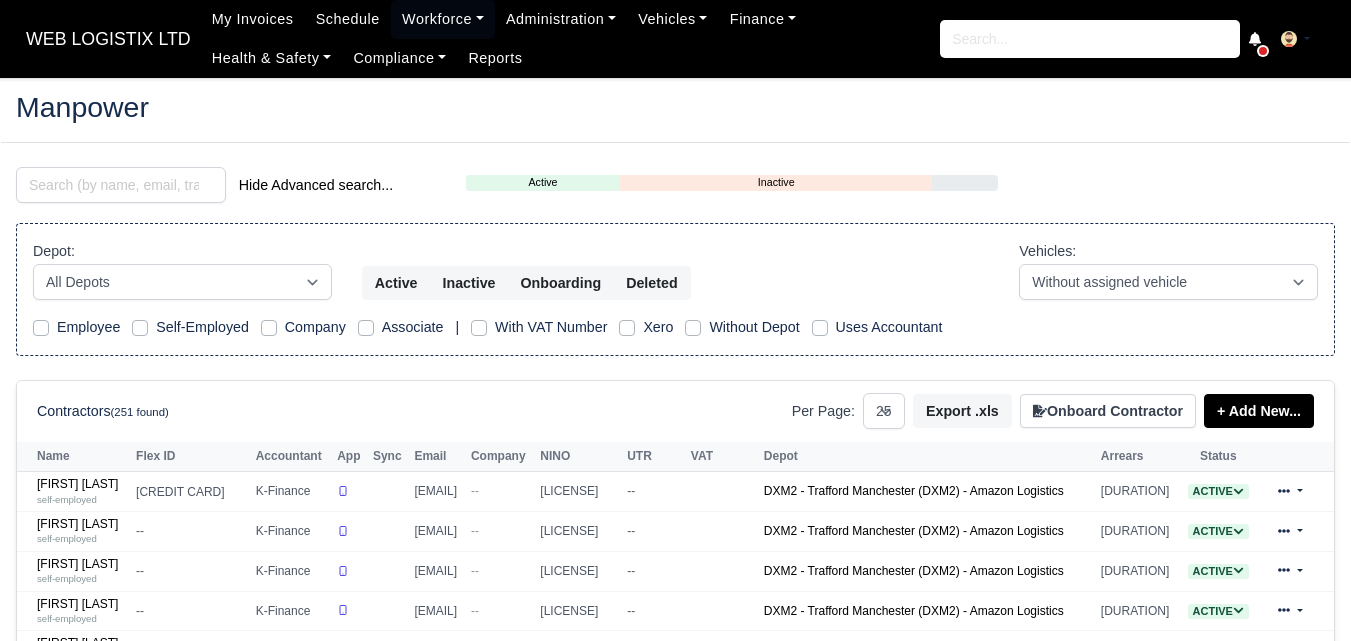 scroll, scrollTop: 0, scrollLeft: 0, axis: both 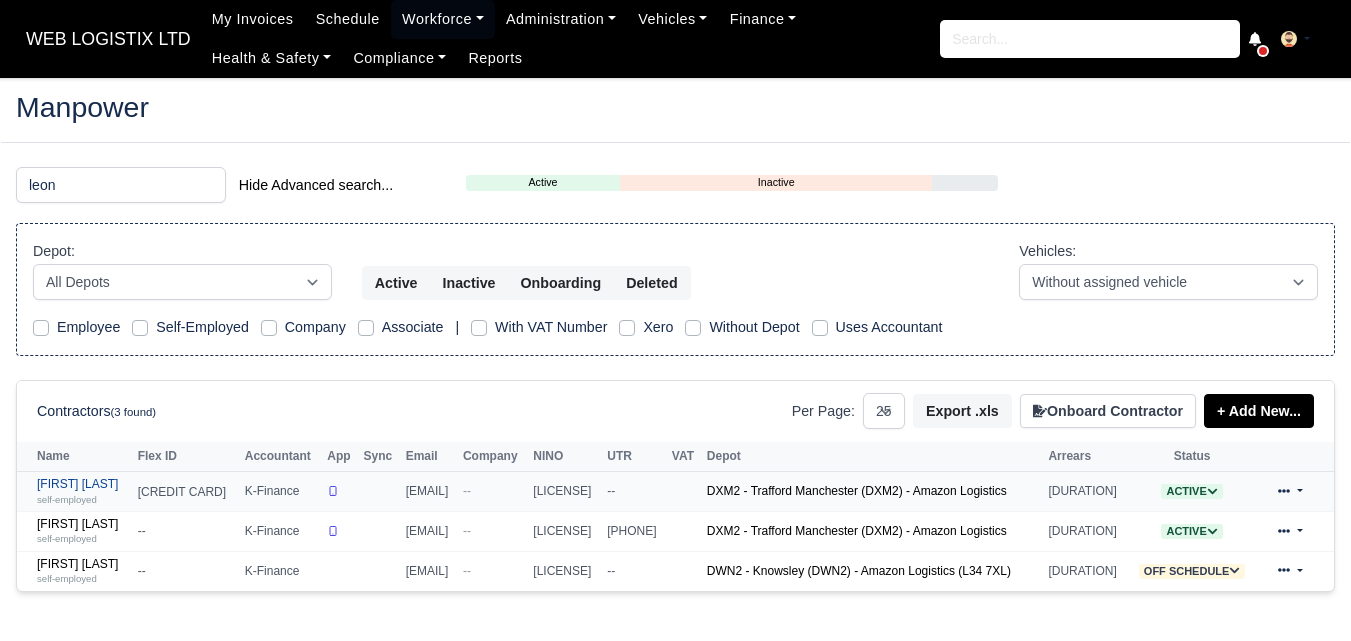 type on "leon" 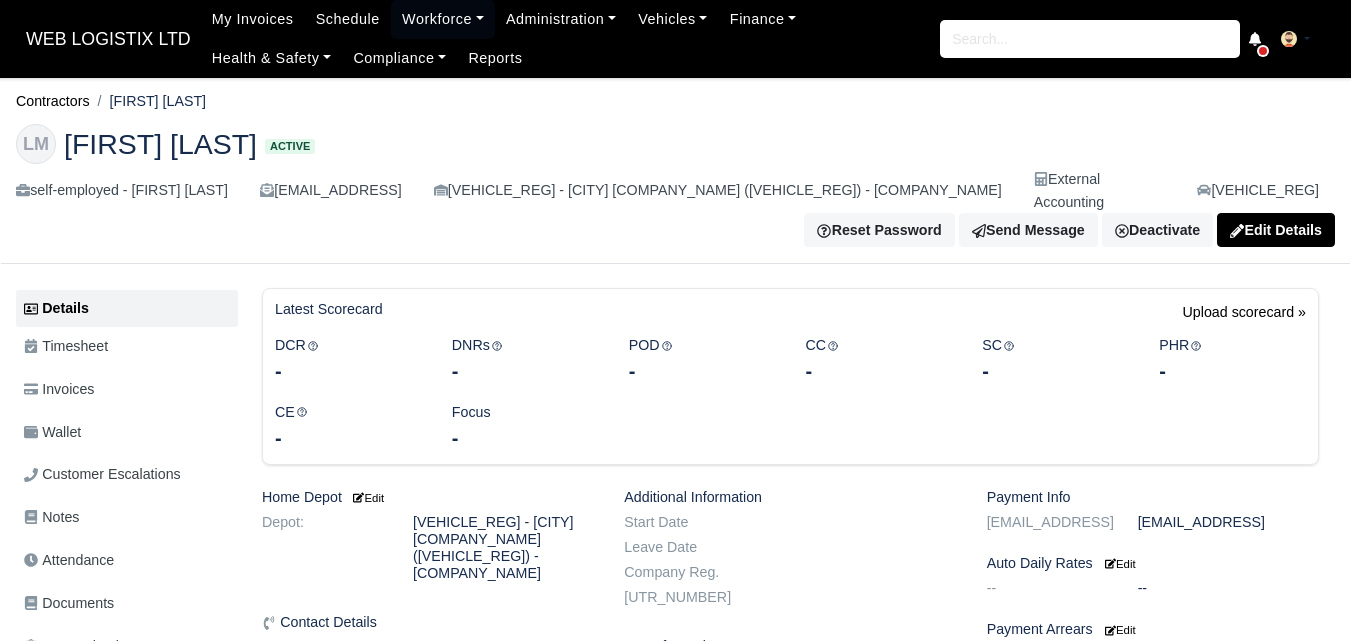 click on "Wallet" at bounding box center (127, 409) 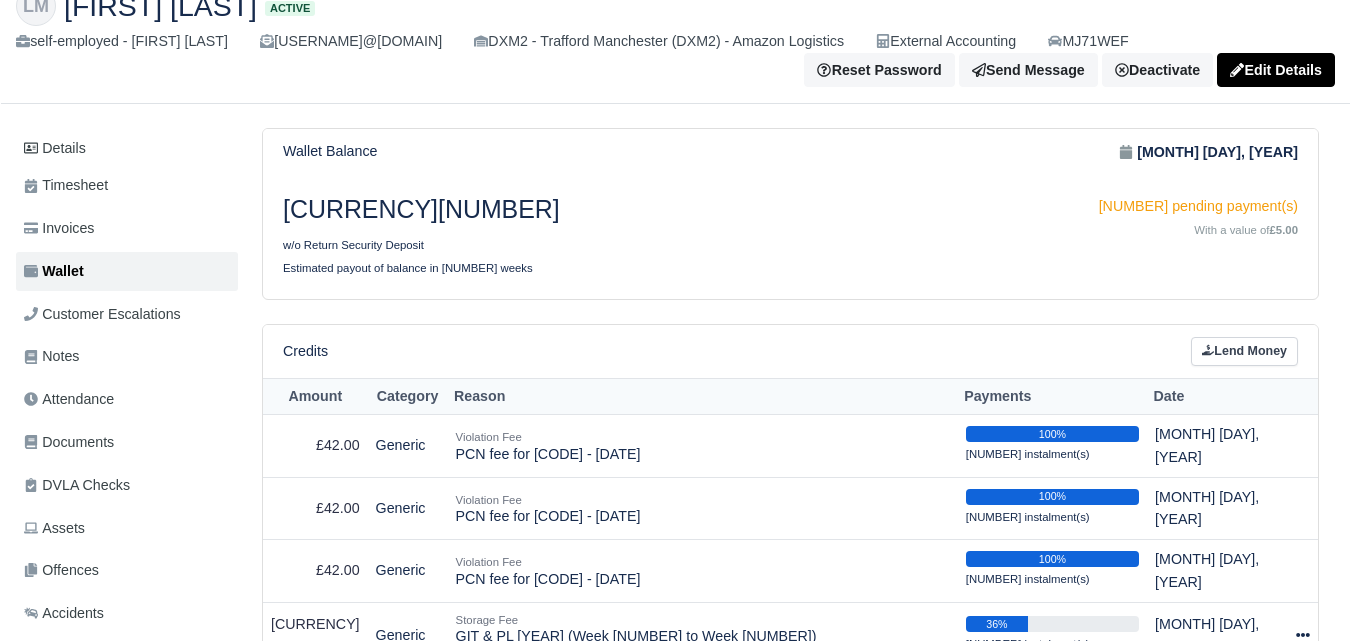 scroll, scrollTop: 0, scrollLeft: 0, axis: both 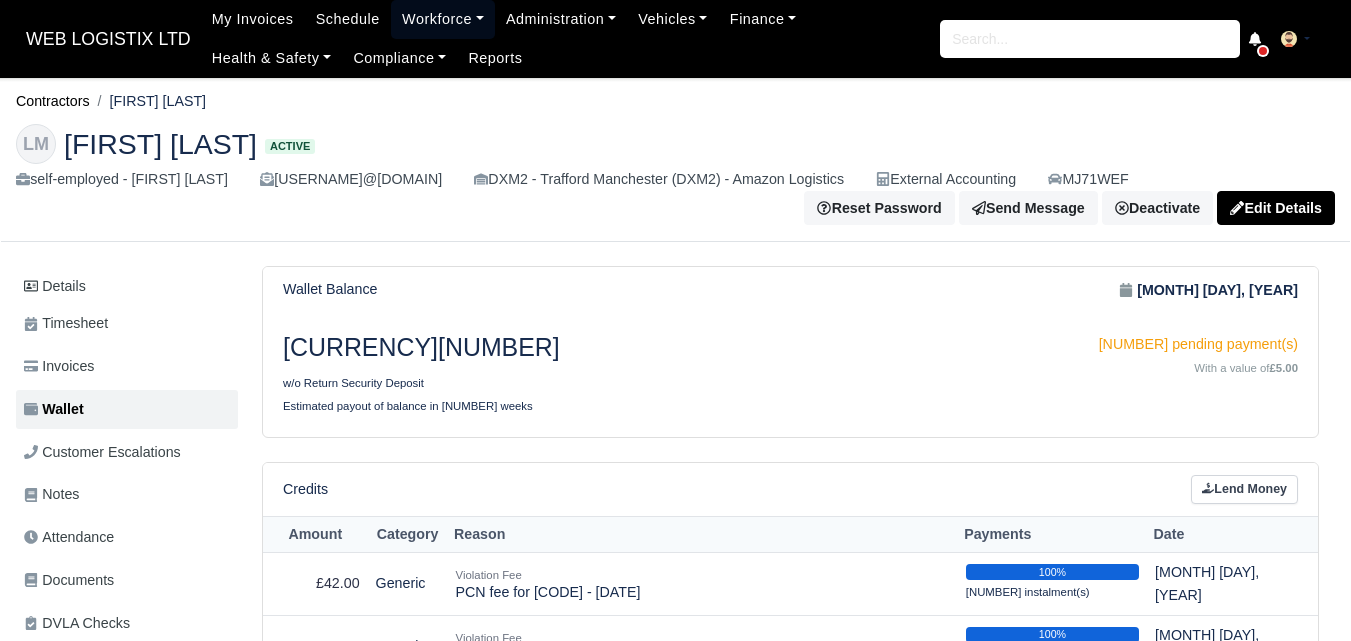click on "Workforce" at bounding box center (443, 19) 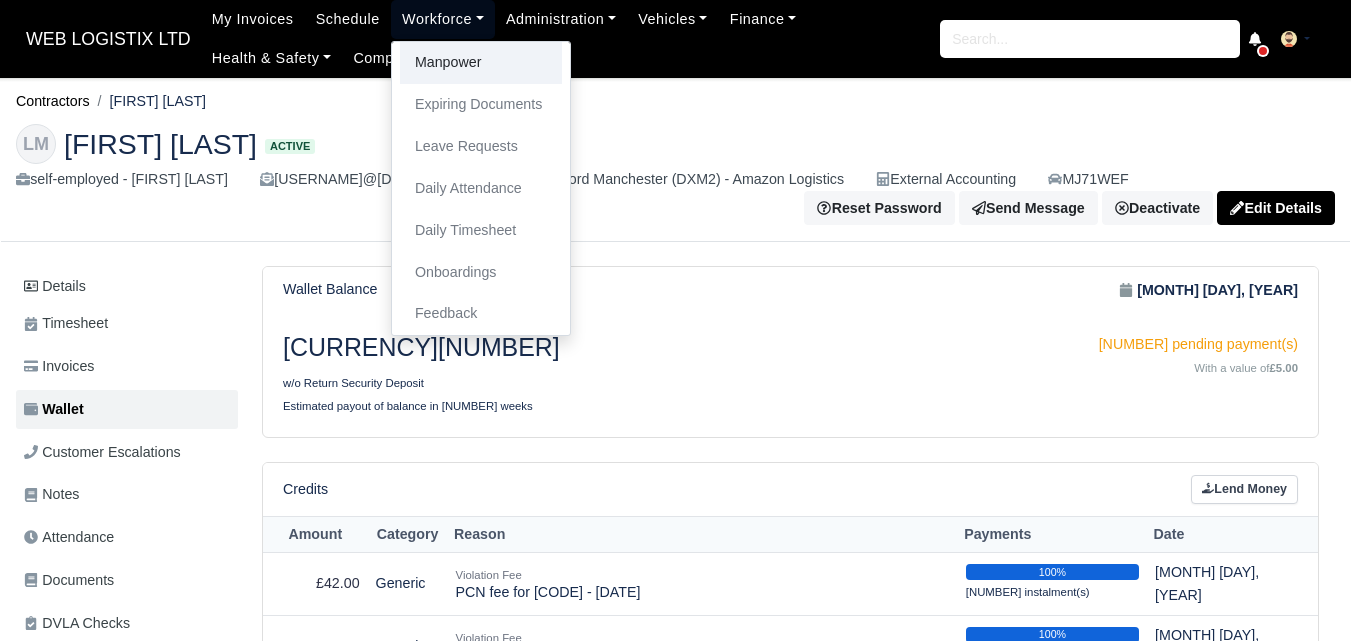 click on "Manpower" at bounding box center [481, 63] 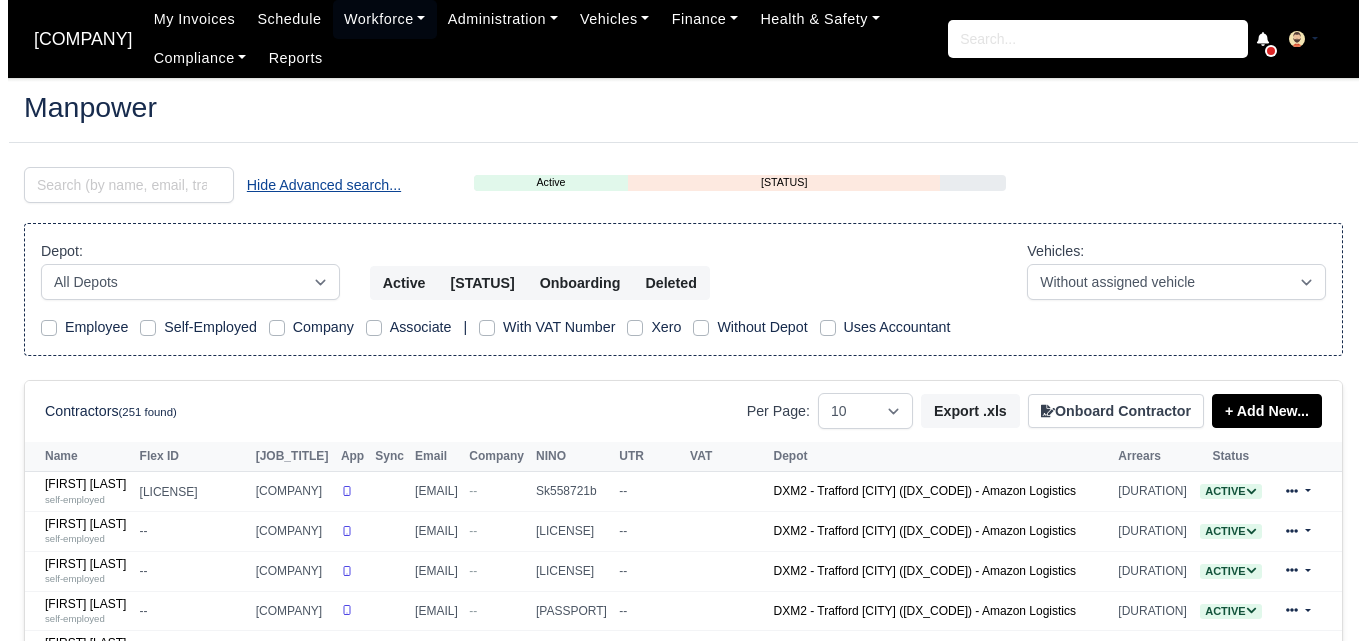 scroll, scrollTop: 0, scrollLeft: 0, axis: both 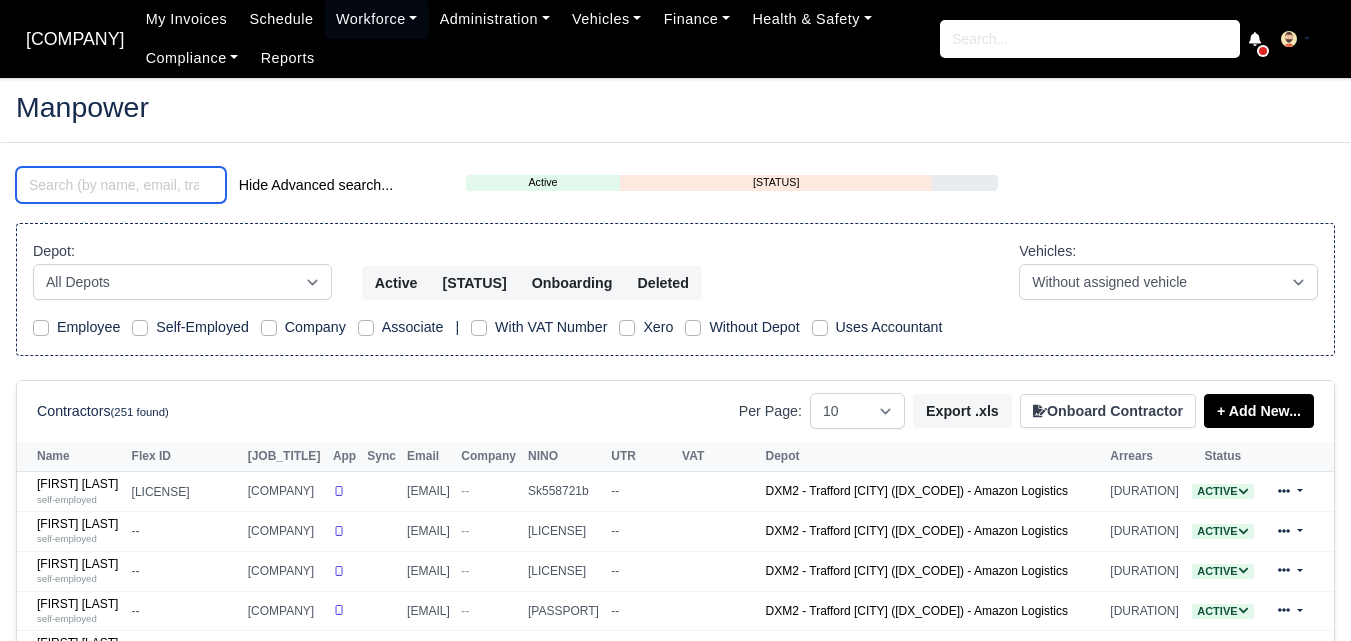 click at bounding box center (121, 185) 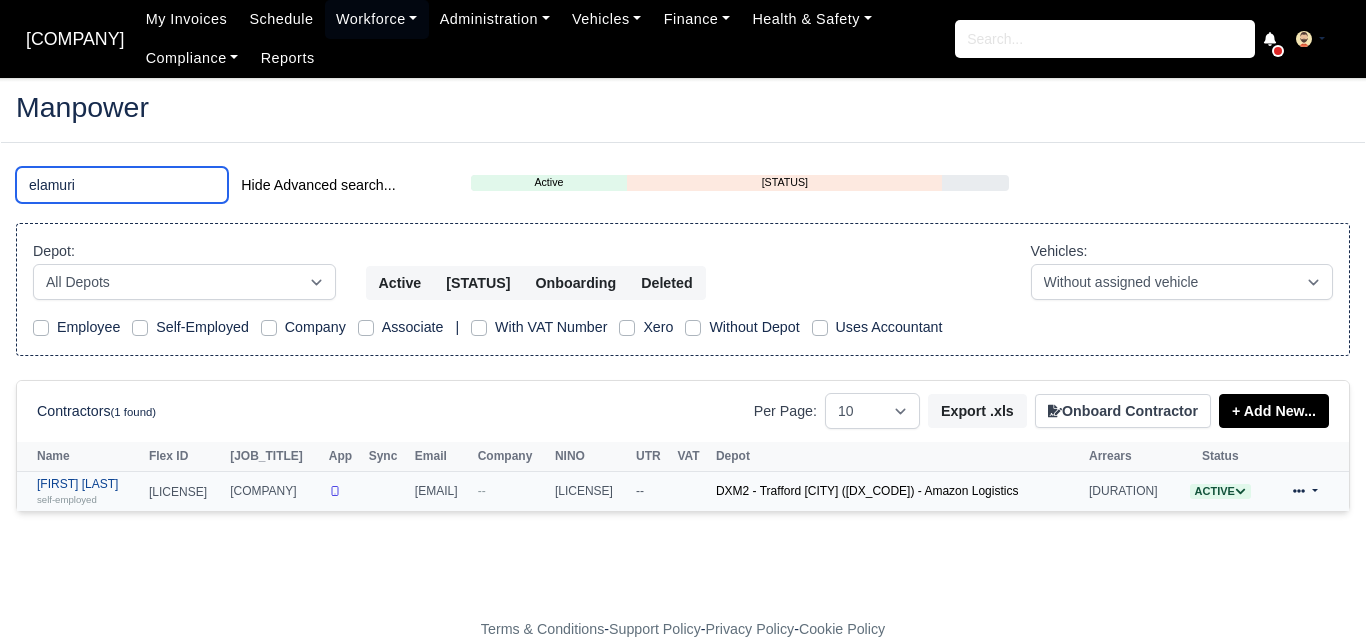 type on "elamuri" 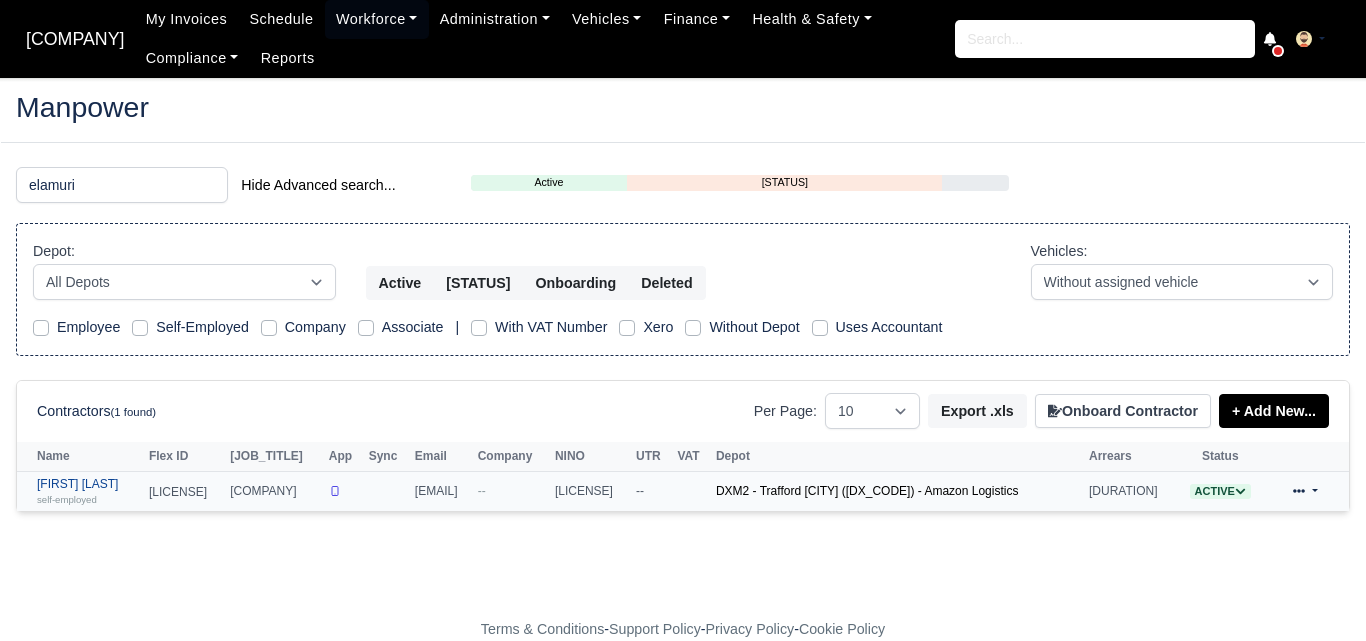click on "Elamuri Kabir
self-employed" at bounding box center [86, 491] 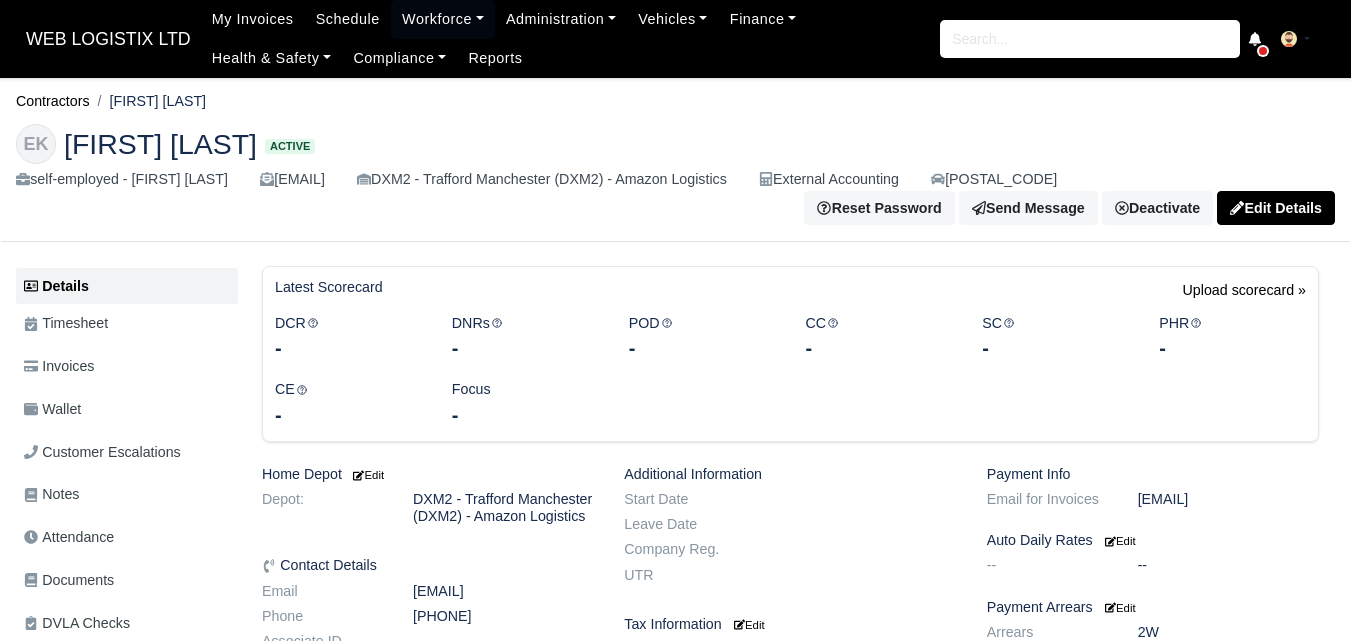 scroll, scrollTop: 0, scrollLeft: 0, axis: both 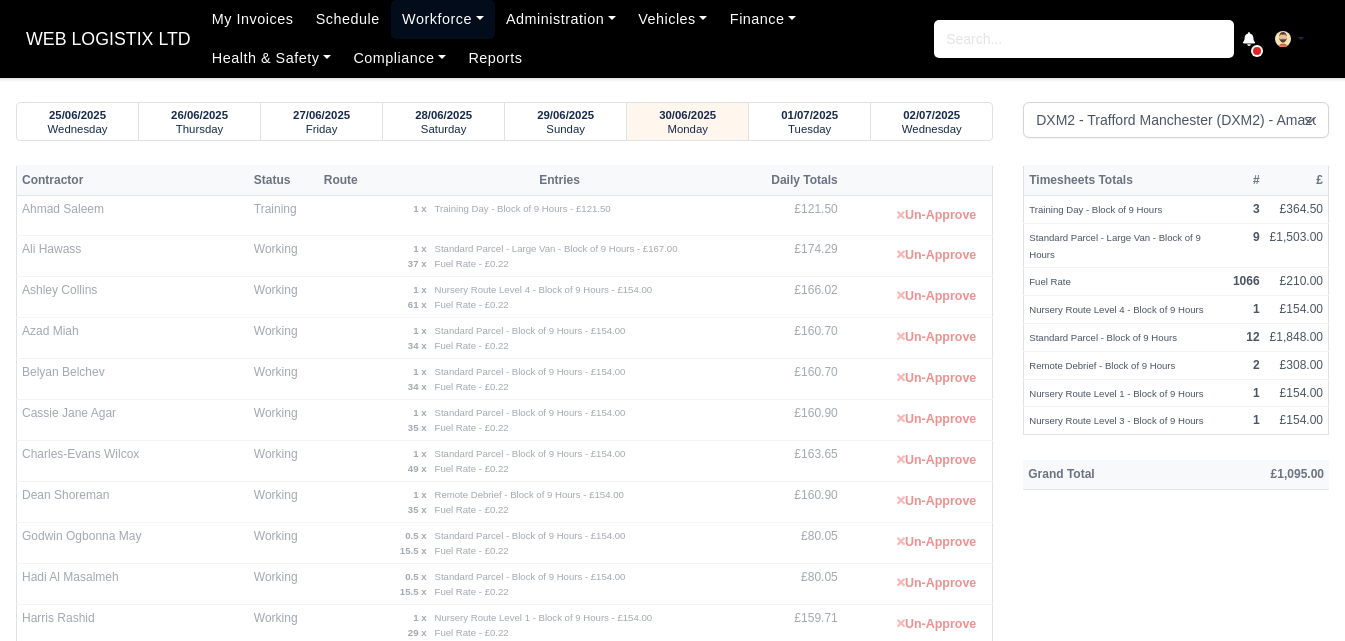click on "Workforce" at bounding box center (443, 19) 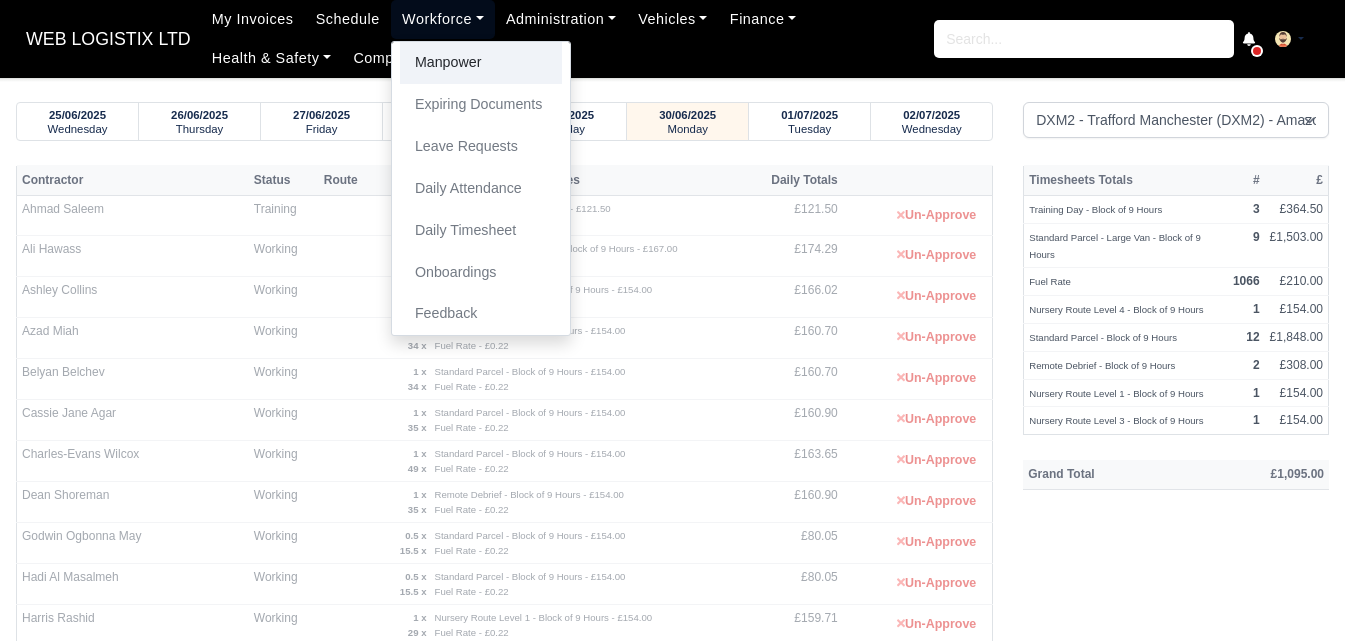 click on "Manpower" at bounding box center (481, 63) 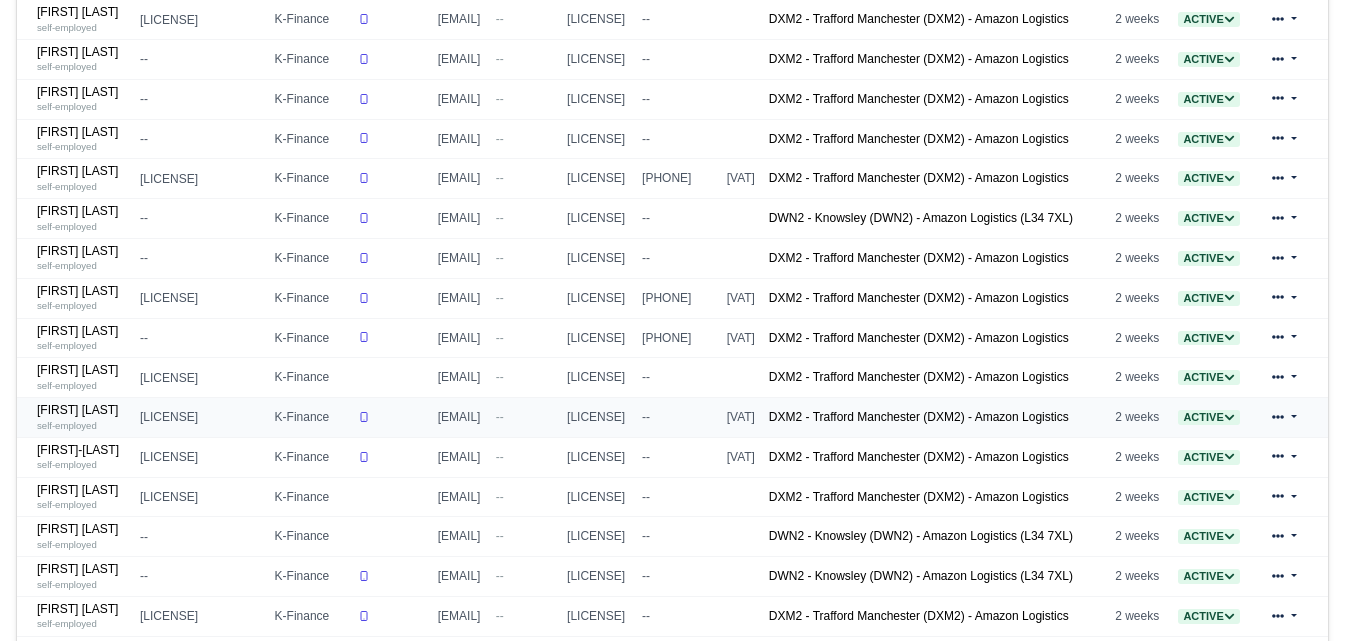 scroll, scrollTop: 500, scrollLeft: 0, axis: vertical 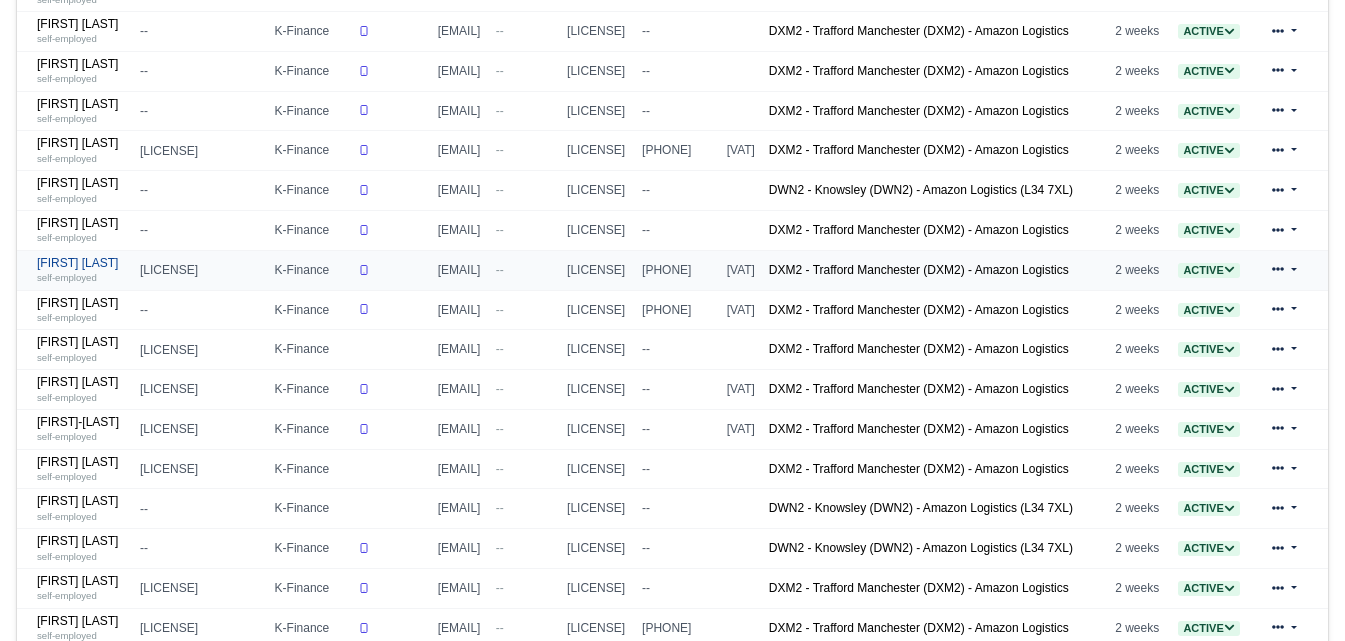click on "self-employed" at bounding box center [67, 277] 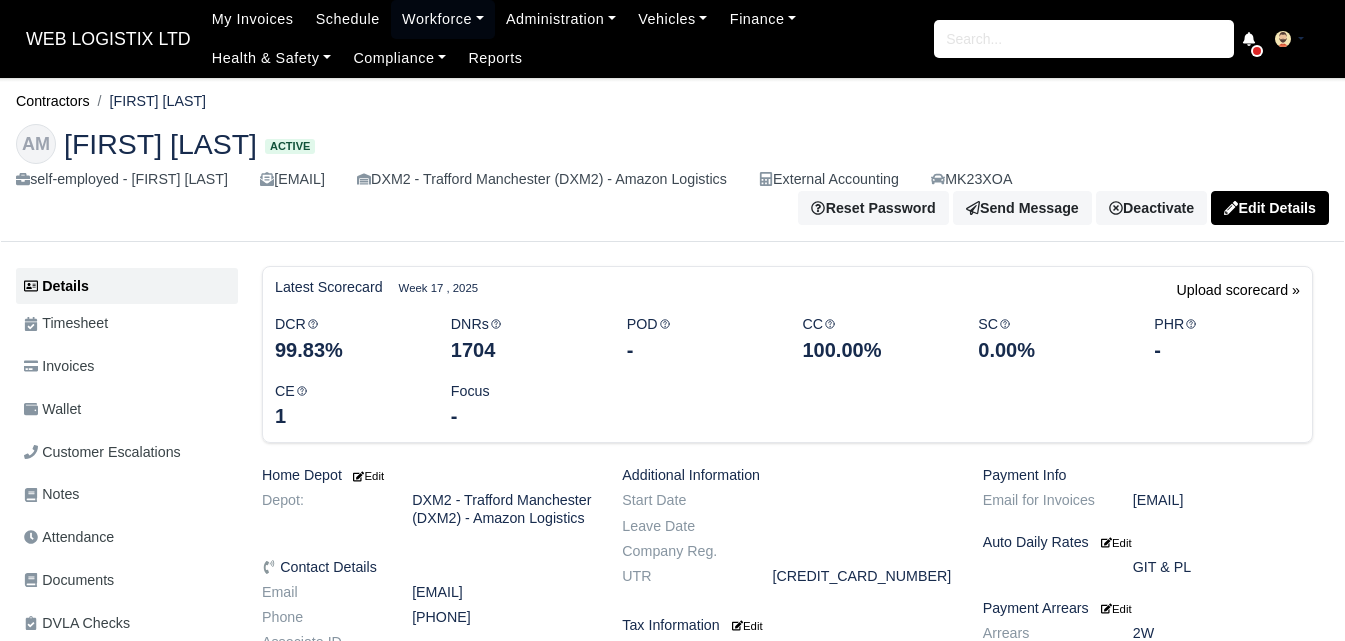 scroll, scrollTop: 0, scrollLeft: 0, axis: both 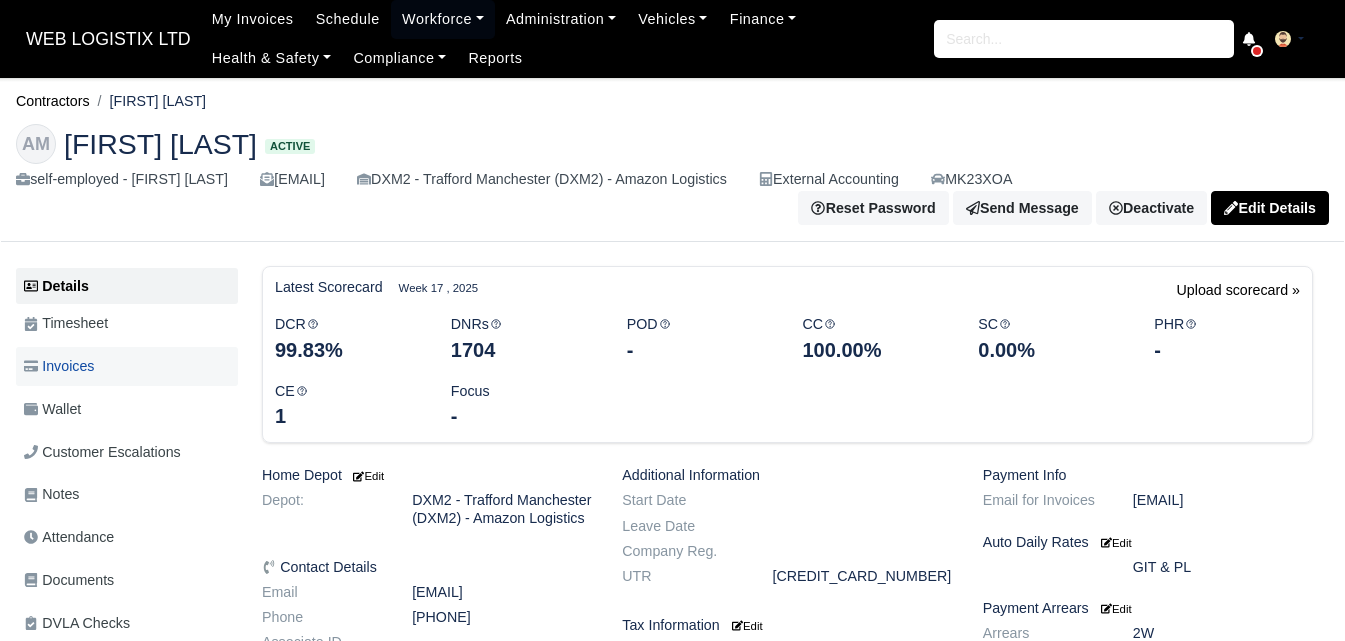 click on "Invoices" at bounding box center [59, 366] 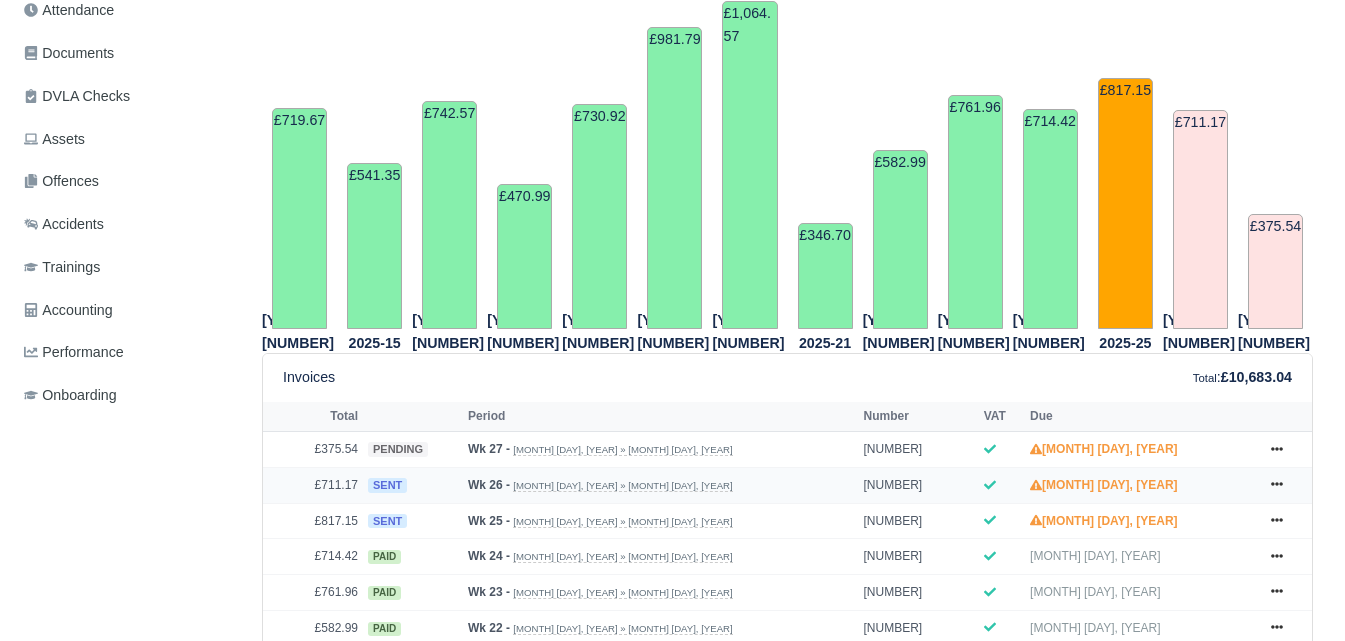 scroll, scrollTop: 667, scrollLeft: 0, axis: vertical 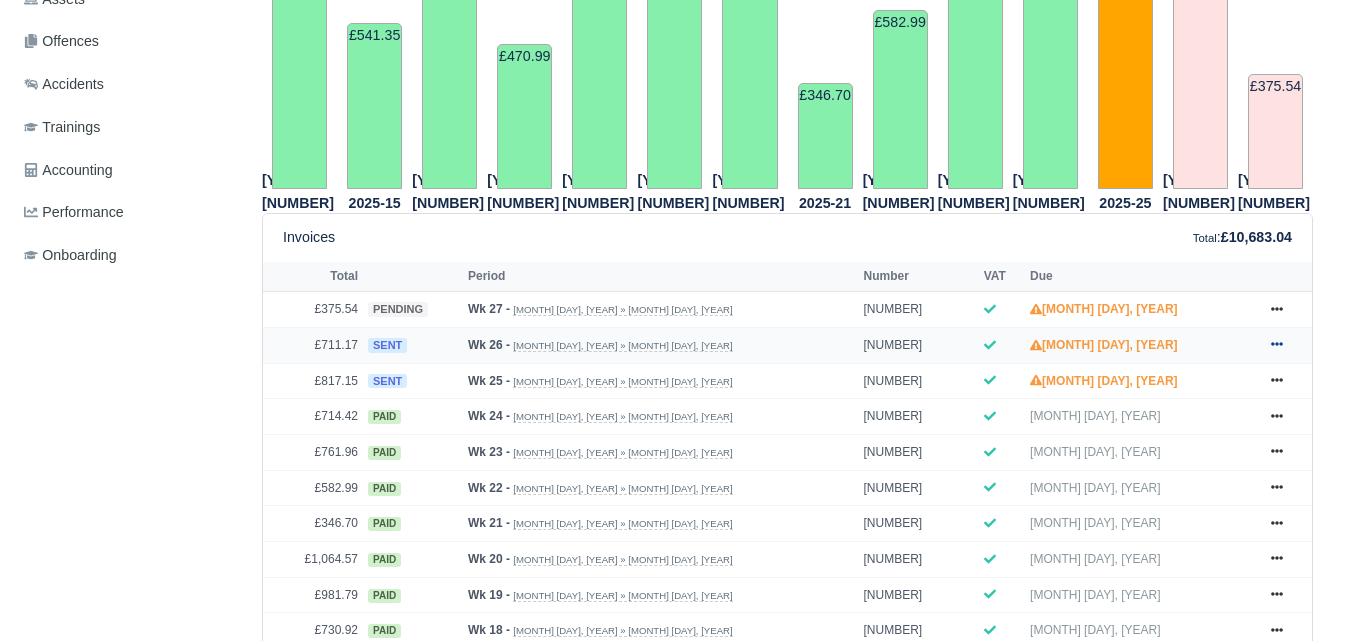 click at bounding box center (1277, 298) 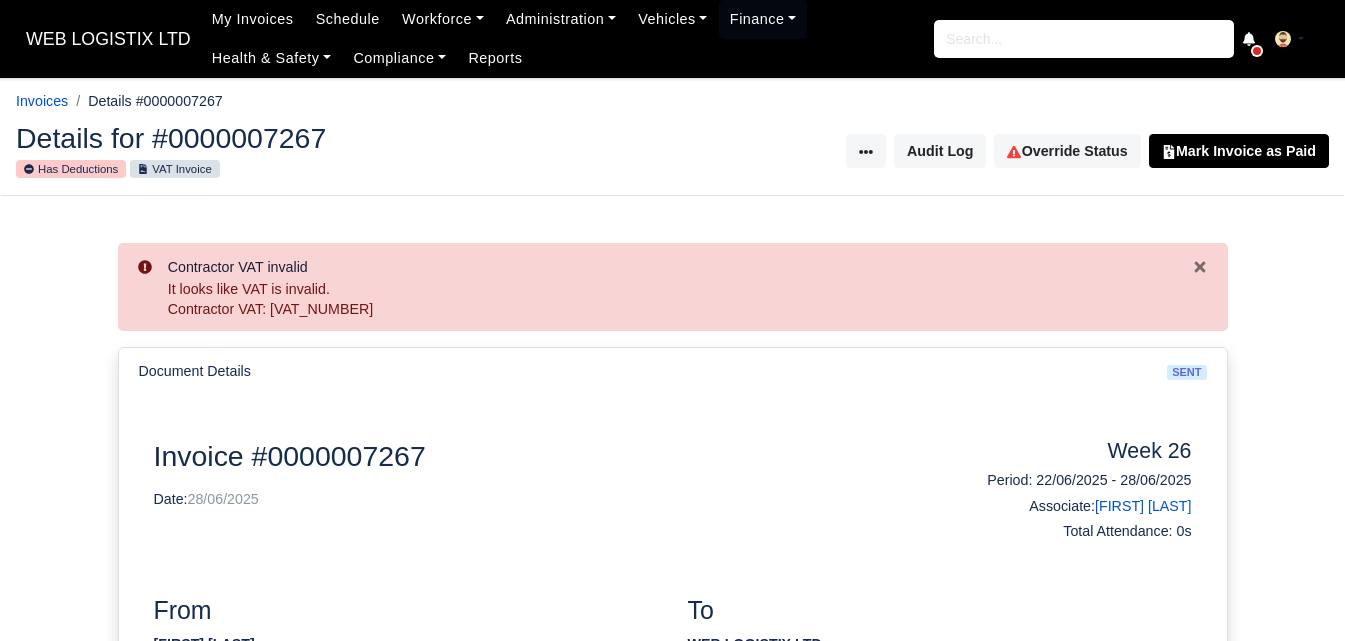 scroll, scrollTop: 0, scrollLeft: 0, axis: both 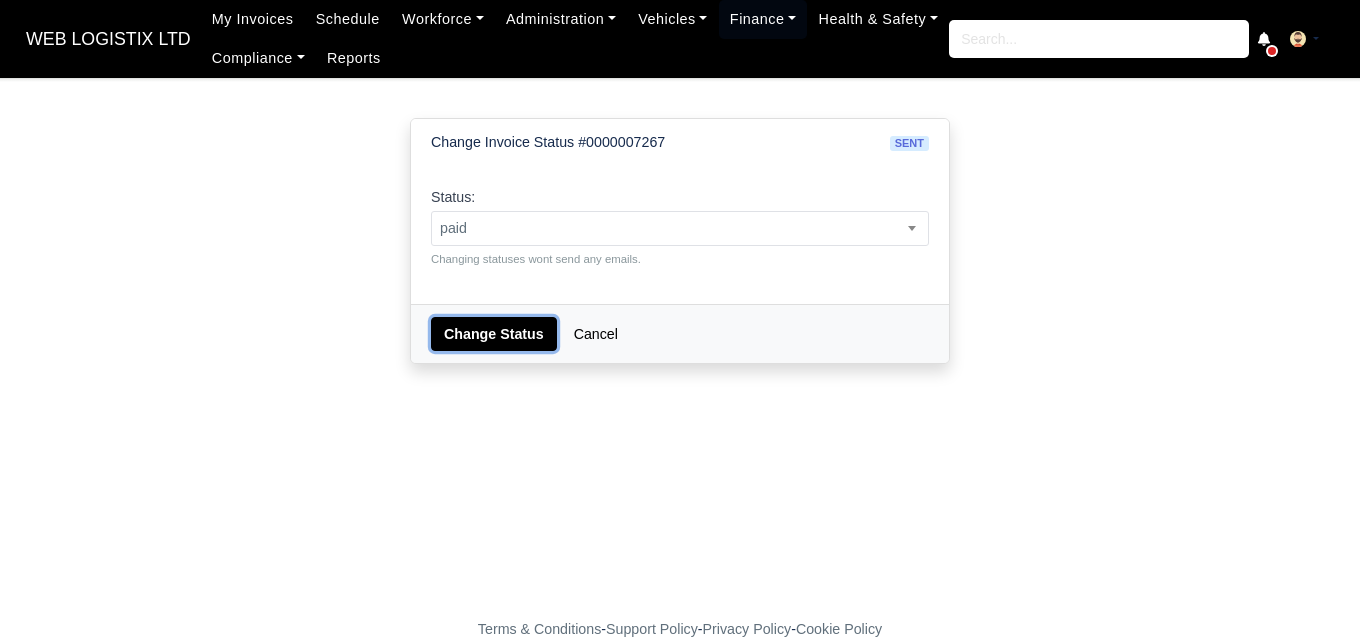 click on "Change Status" at bounding box center (494, 334) 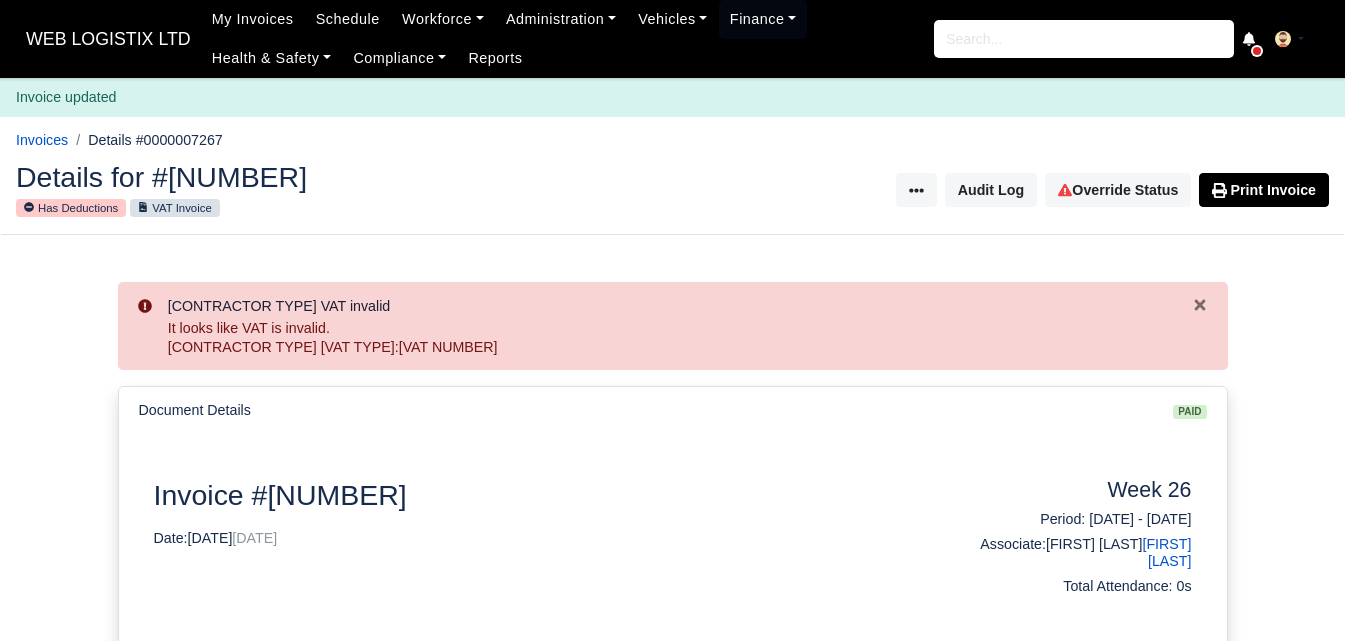scroll, scrollTop: 0, scrollLeft: 0, axis: both 